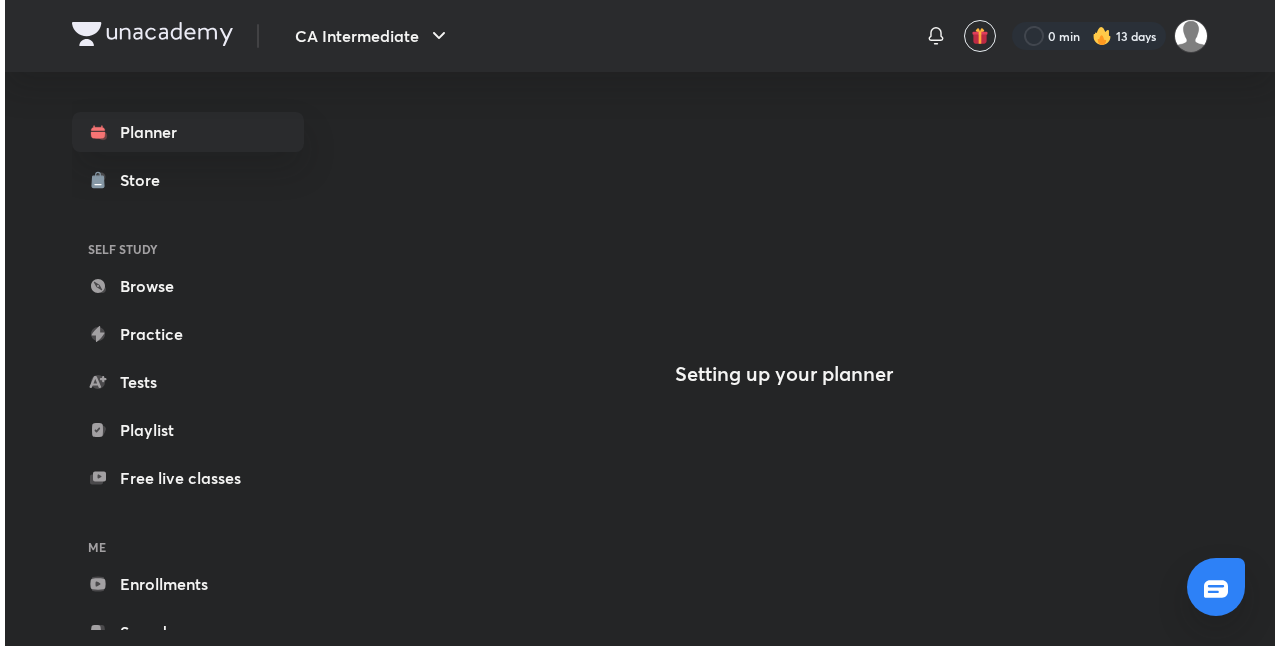 scroll, scrollTop: 0, scrollLeft: 0, axis: both 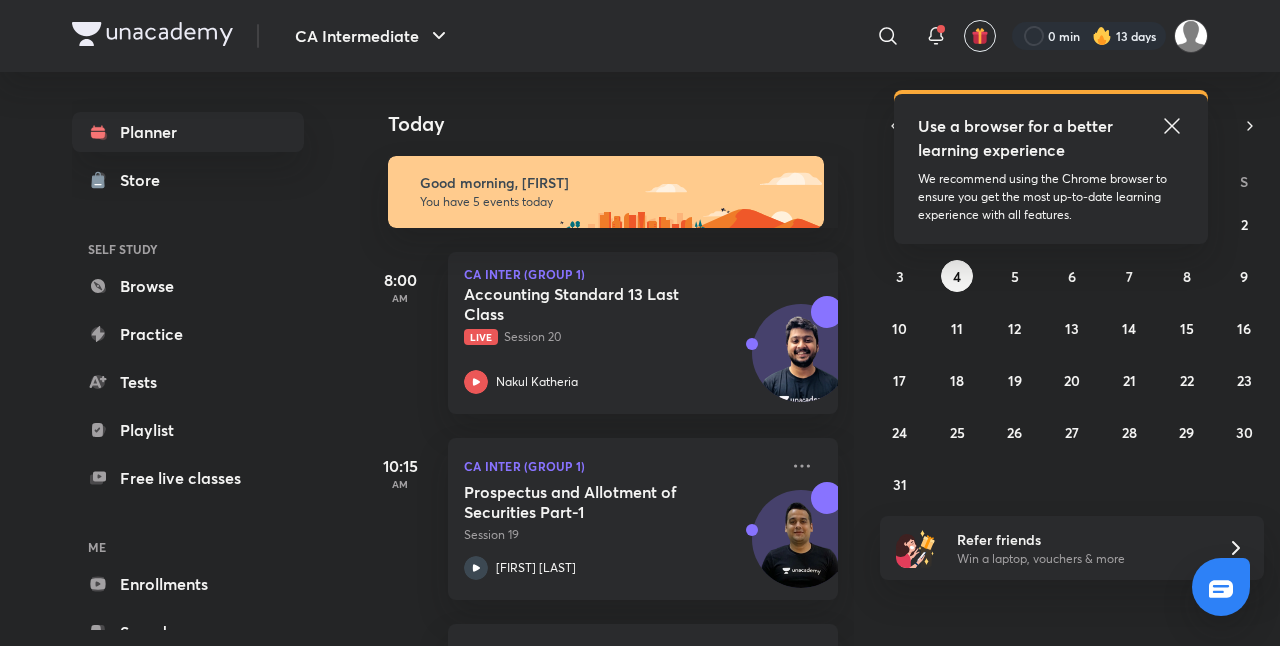 click 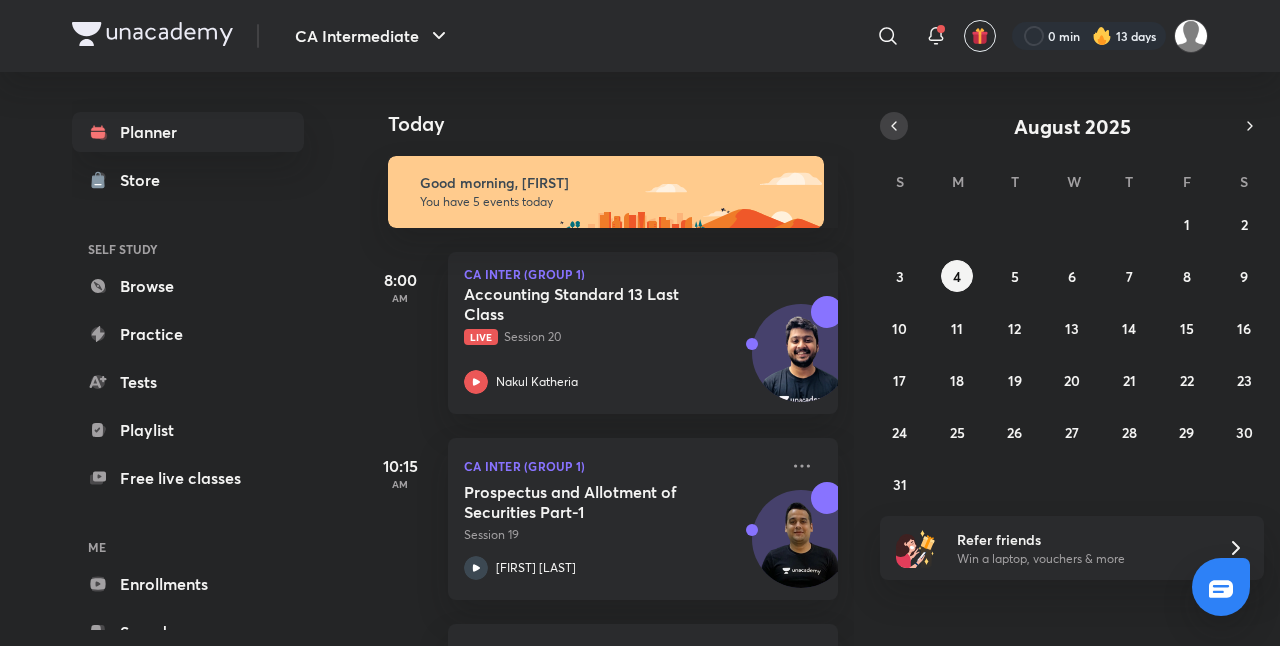 click at bounding box center (894, 126) 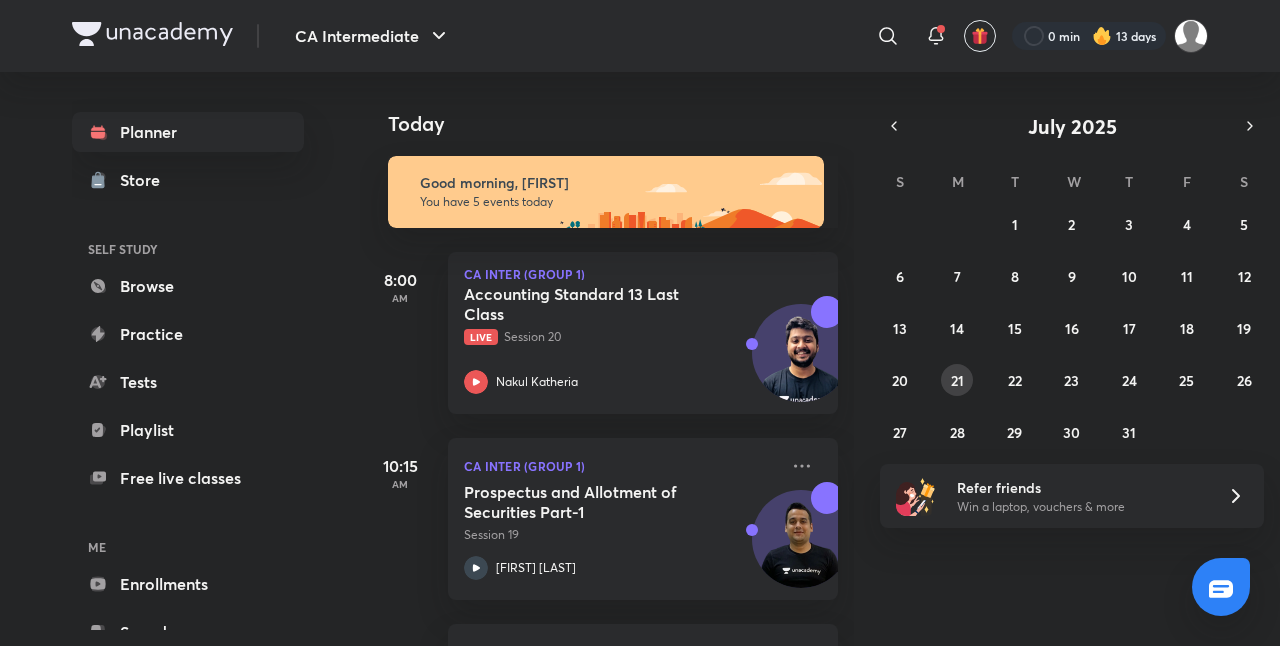 click on "21" at bounding box center [957, 380] 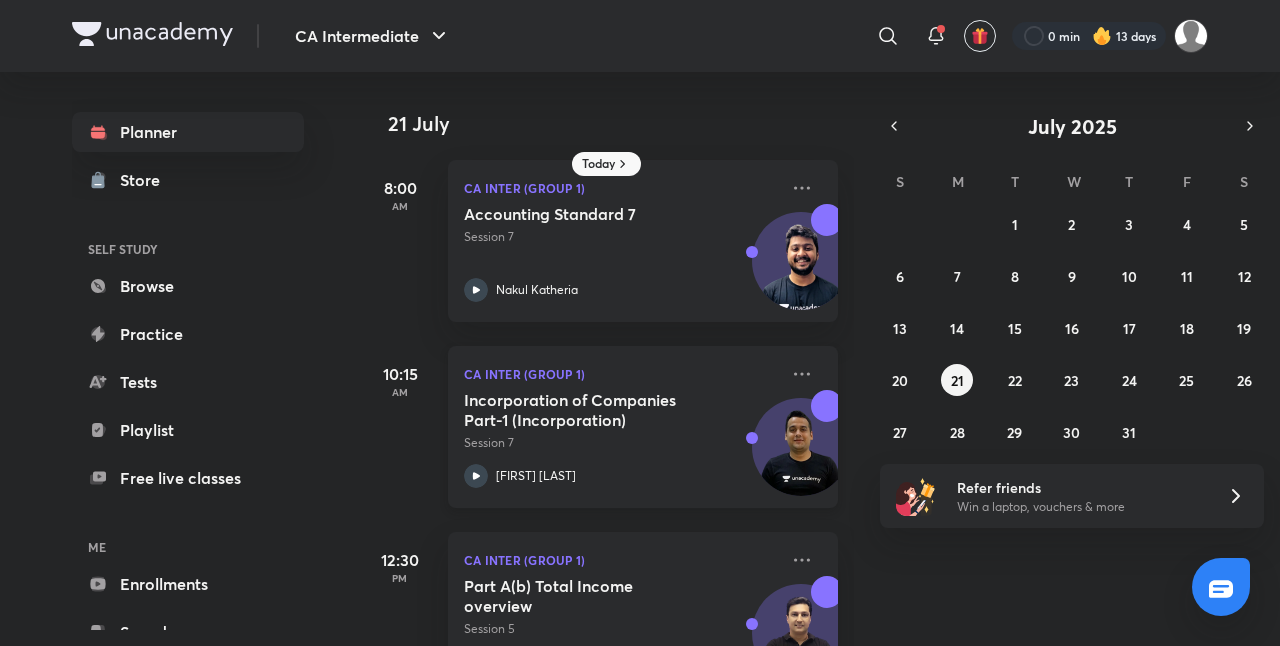 click on "Session 7" at bounding box center [621, 443] 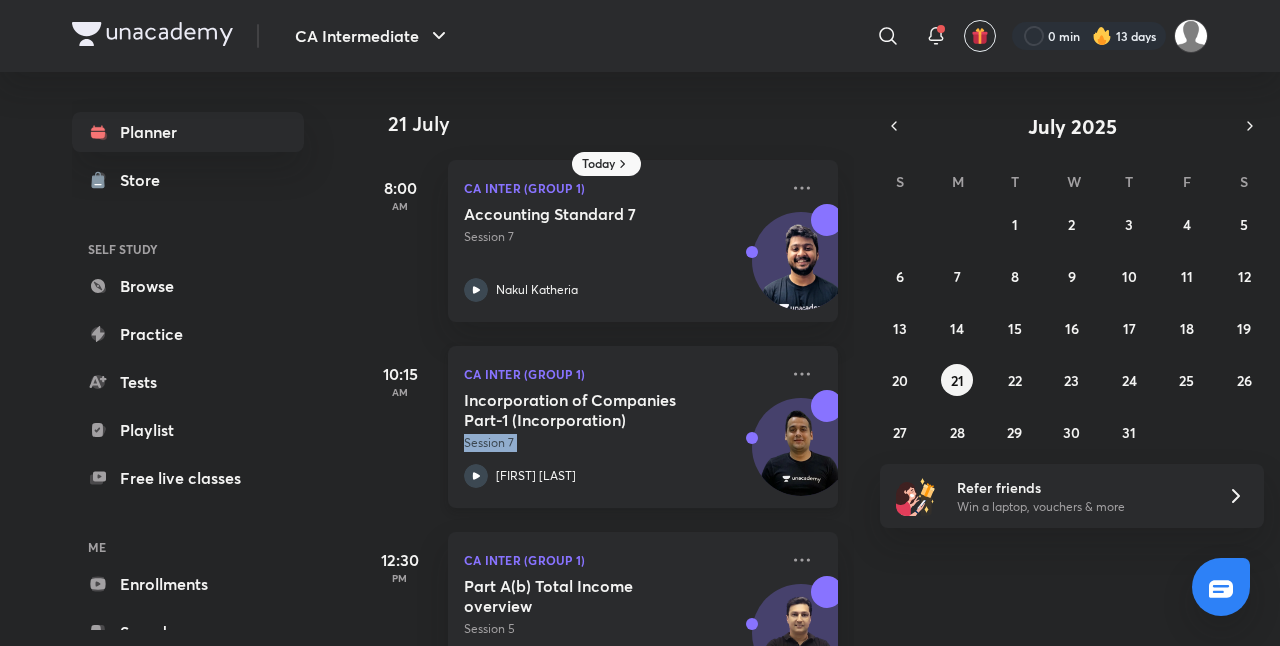 click on "Session 7" at bounding box center (621, 443) 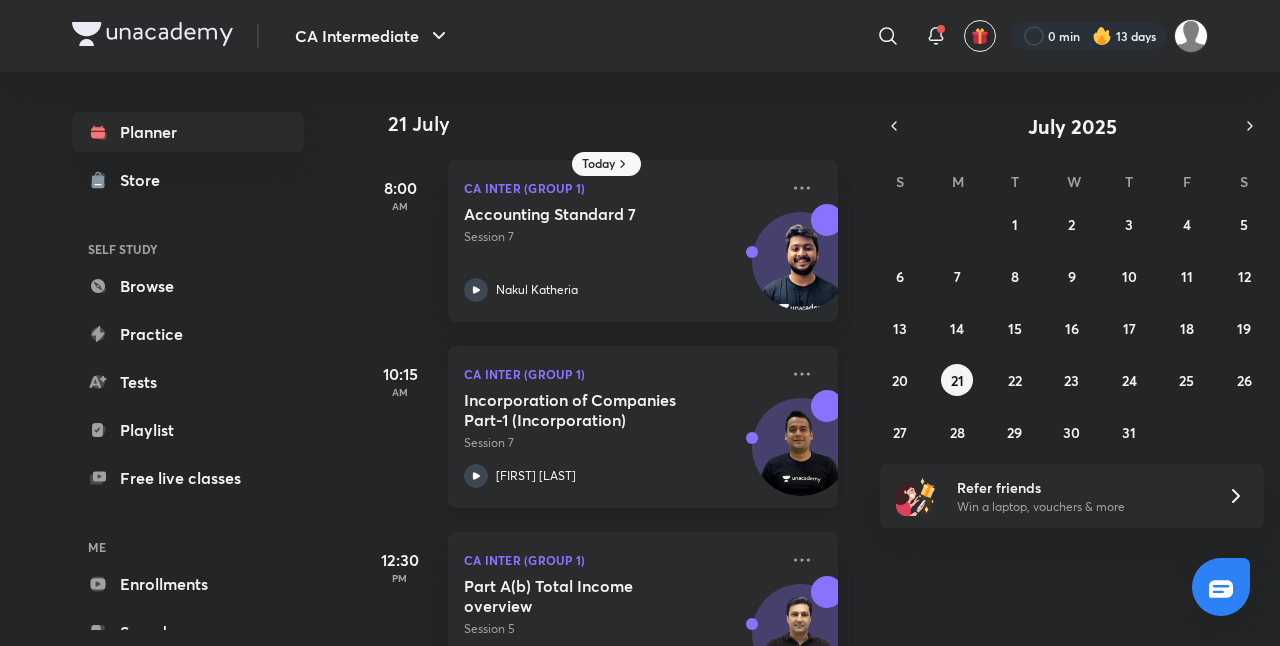 click on "Incorporation of Companies Part-1 (Incorporation)" at bounding box center [588, 410] 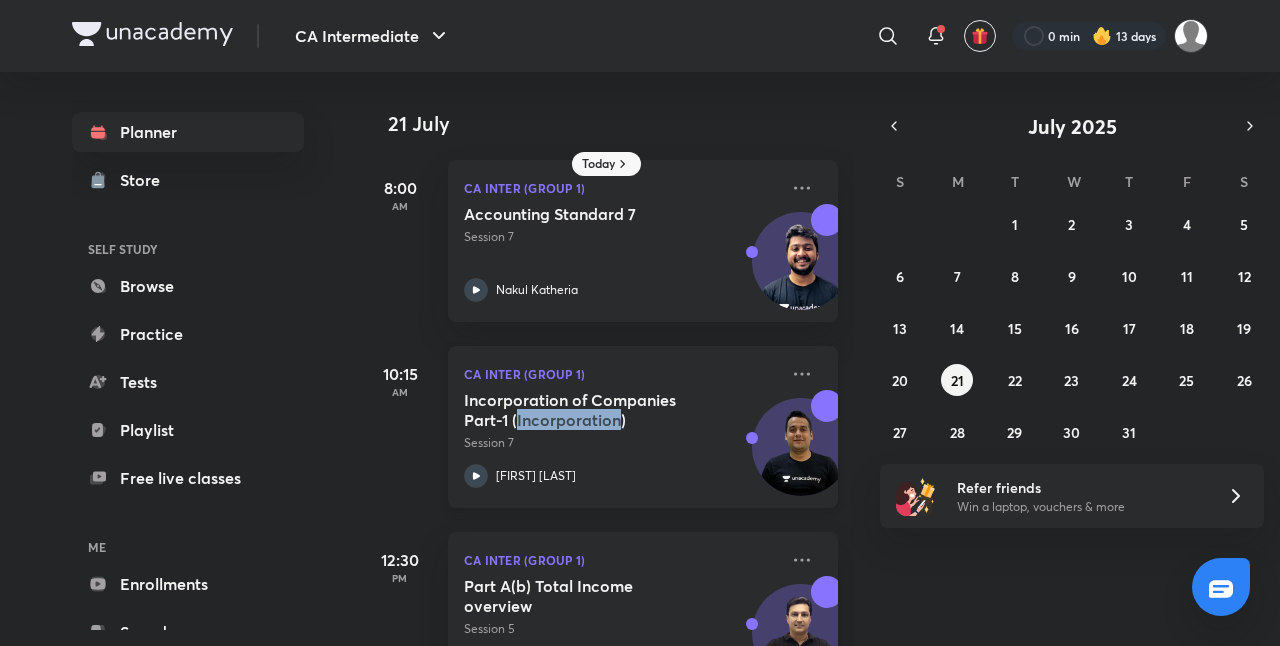 click on "Incorporation of Companies Part-1 (Incorporation)" at bounding box center [588, 410] 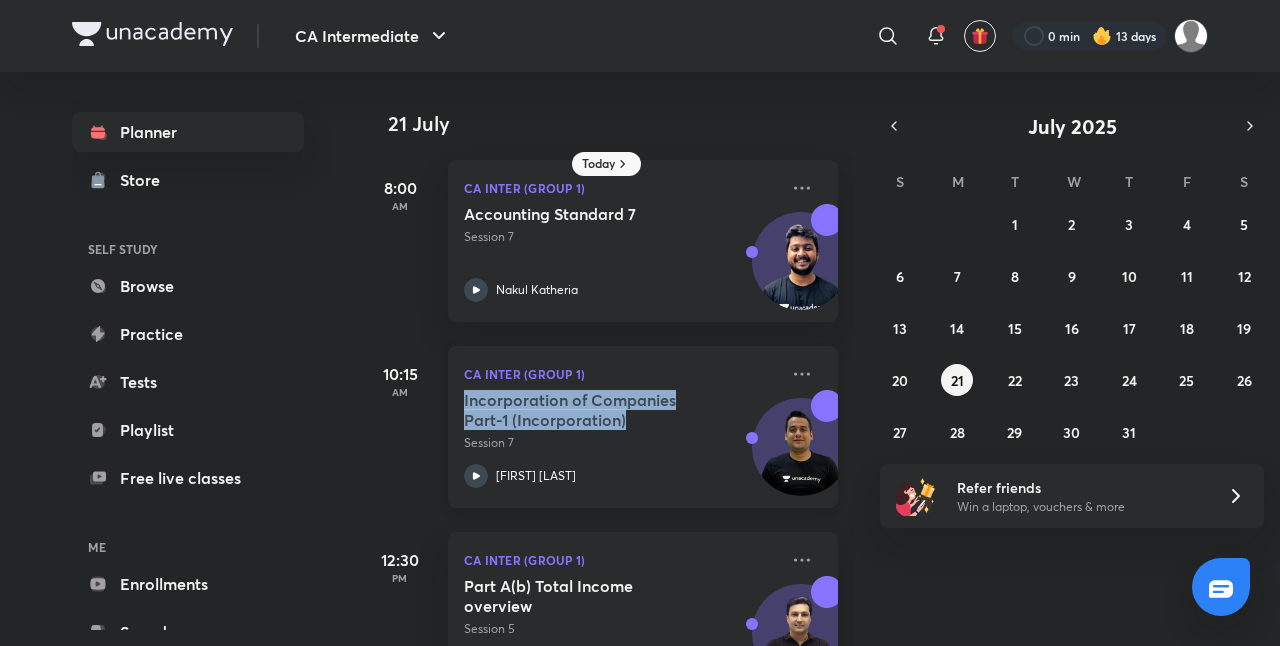 click on "Incorporation of Companies Part-1 (Incorporation)" at bounding box center (588, 410) 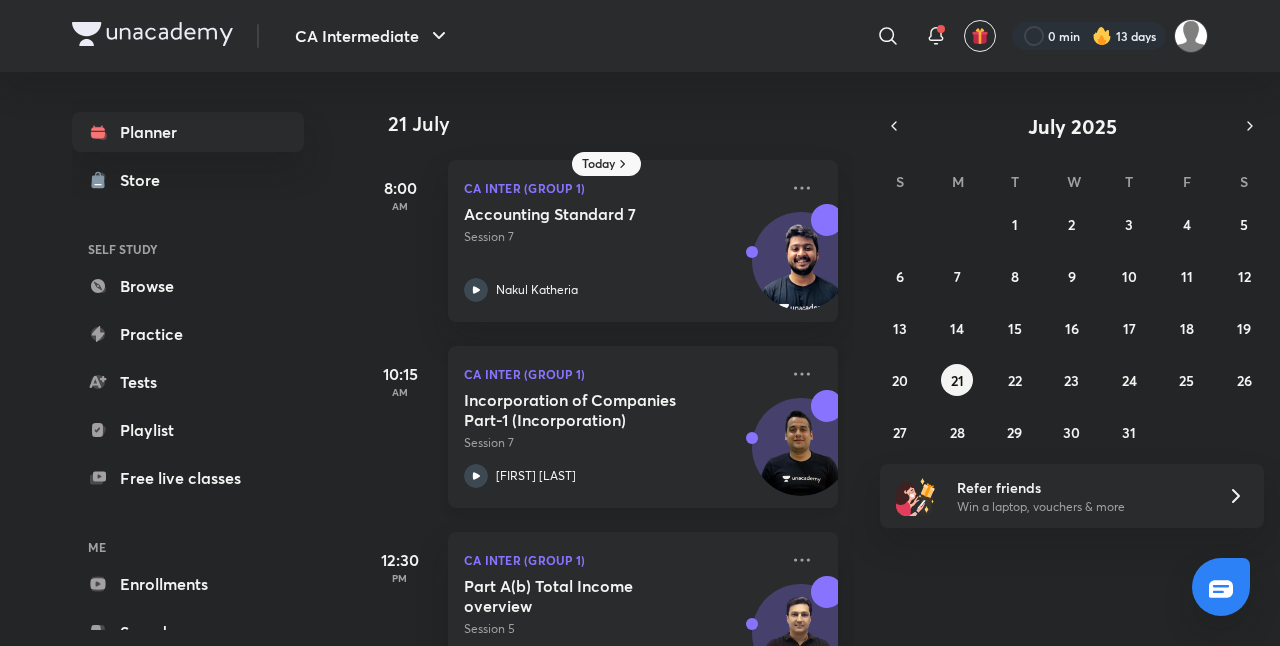 click on "Session 7" at bounding box center (621, 443) 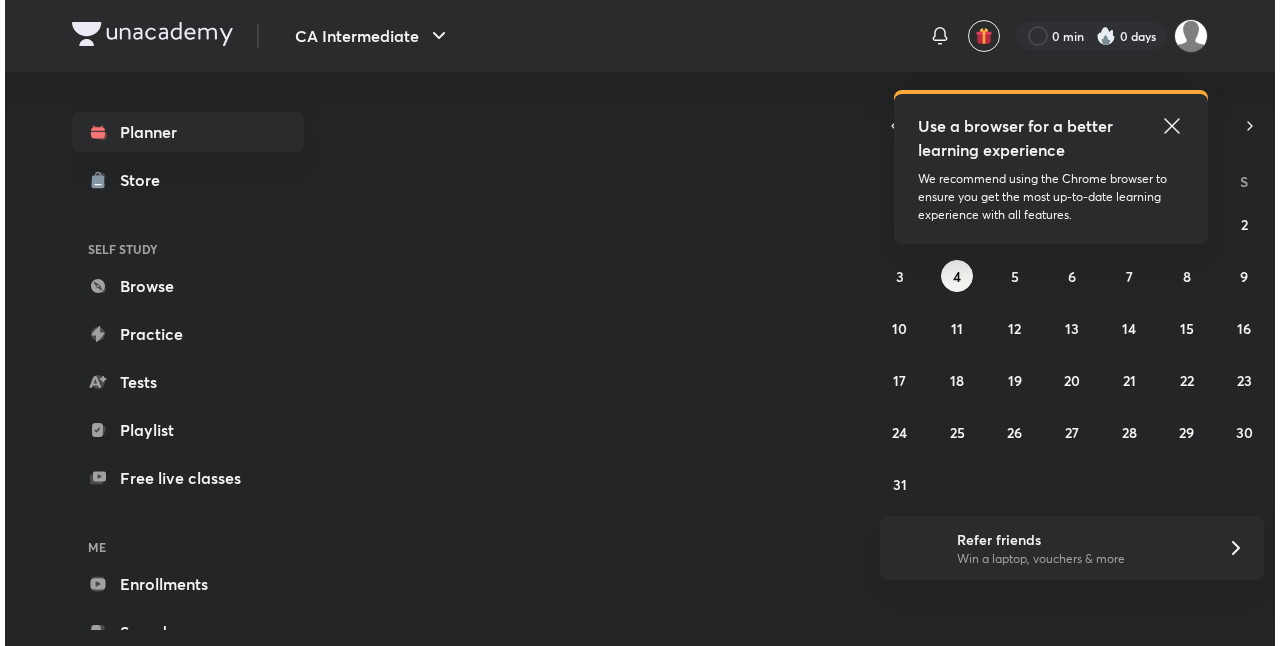 scroll, scrollTop: 0, scrollLeft: 0, axis: both 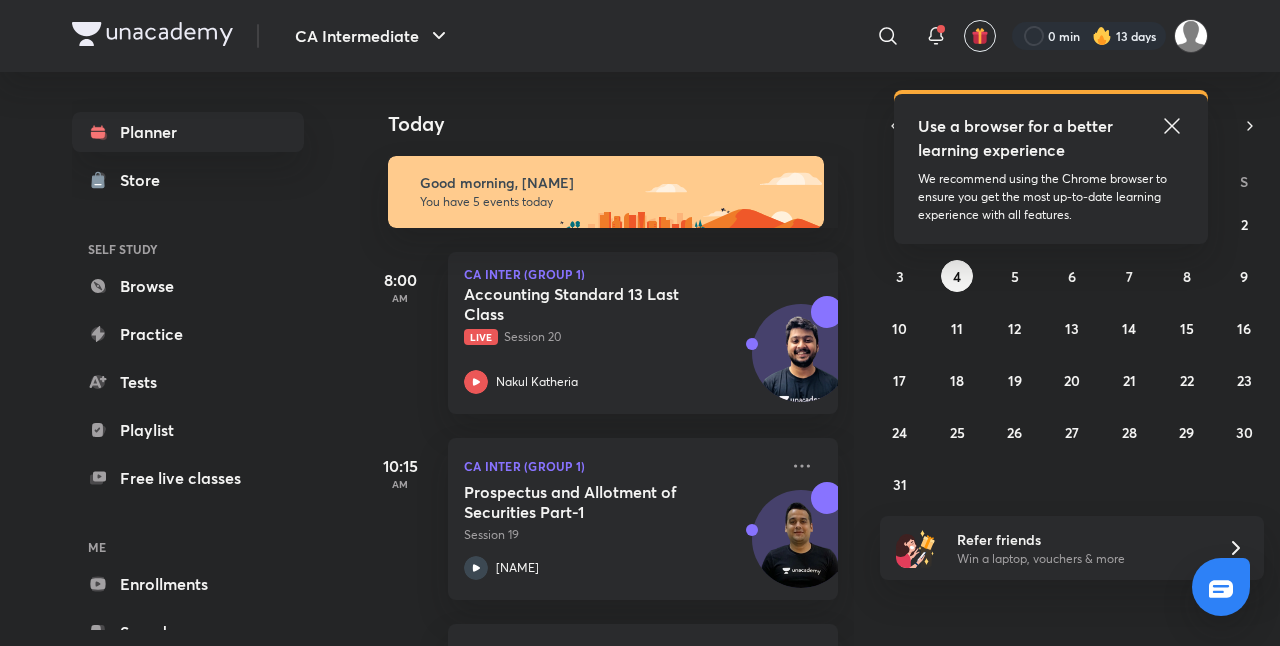 click on "Today Good morning, Drashti You have 5 events today 8:00 AM CA Inter (Group 1) Accounting Standard 13 Last Class Live Session 20 Nakul Katheria 10:15 AM CA Inter (Group 1) Prospectus and Allotment of Securities Part-1 Session 19 Ankit Oberoi 12:30 PM CA Inter (Group 1) Part A(c) Residential Status Session 15 Arvind Tuli 5:15 PM CA Inter (Group 2) Audit of Financial Statement - Part 11 Session 19 Ankit Oberoi 7:00 PM Test Auditing & Ethics | Full Syllabus 180 min • 9 questions" at bounding box center (818, 359) 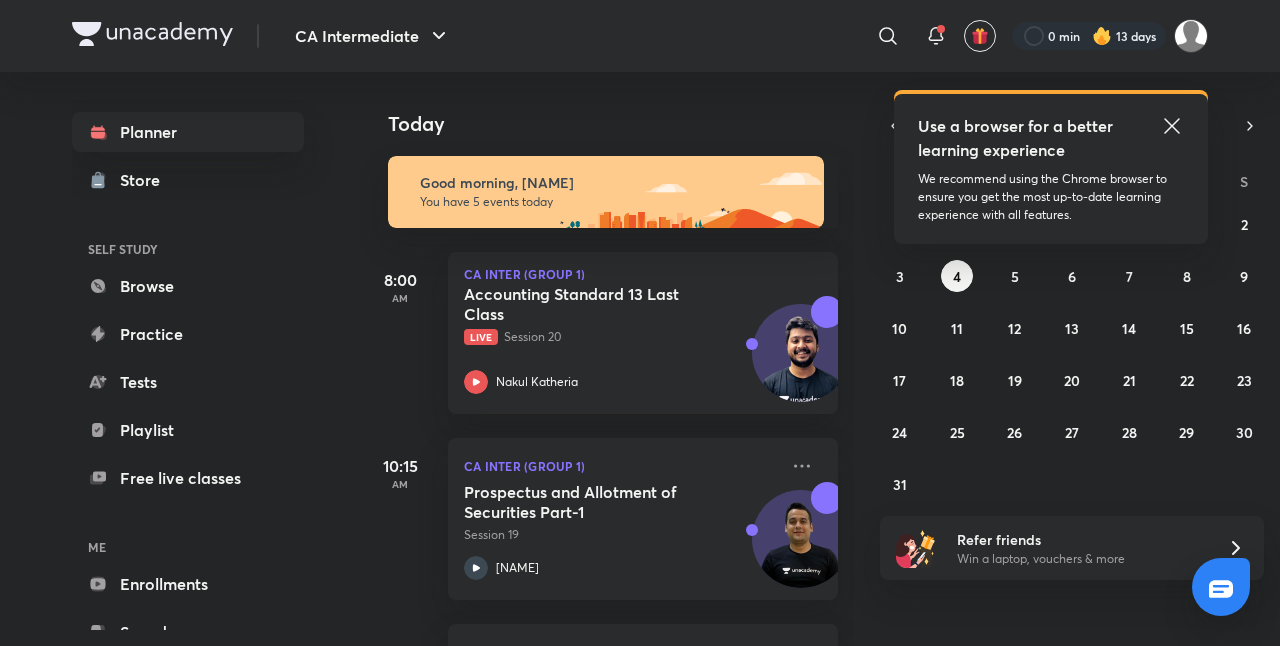 click 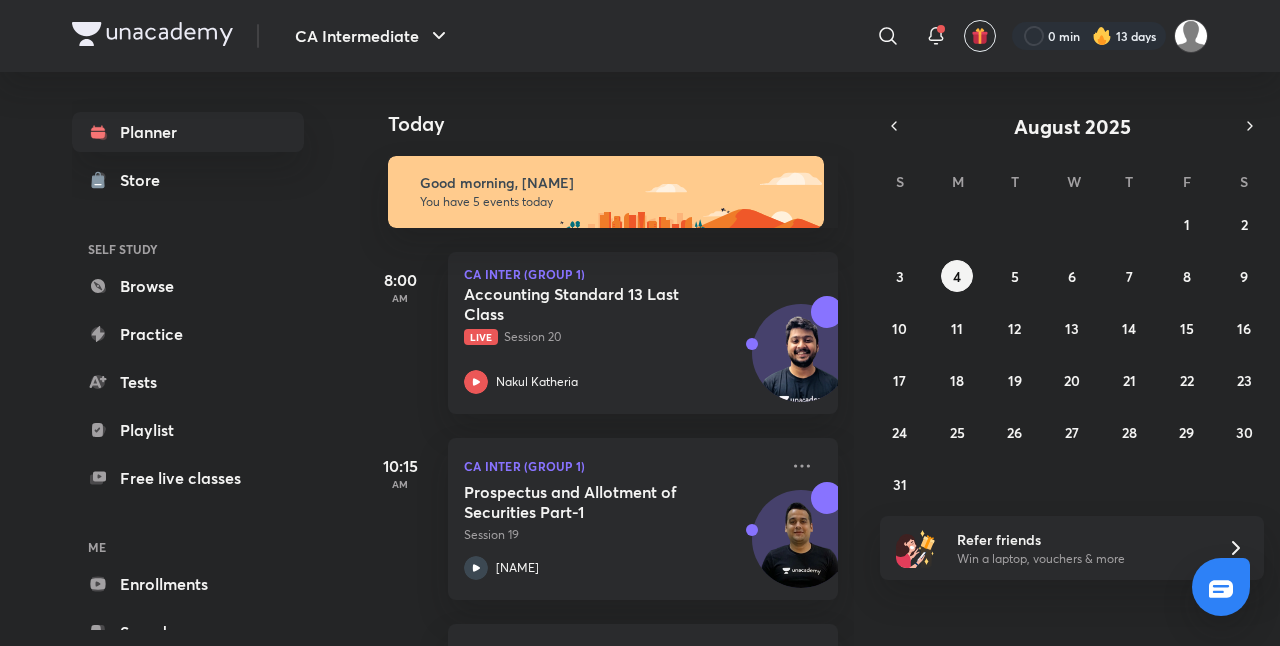 click on "Today Good morning, Drashti You have 5 events today 8:00 AM CA Inter (Group 1) Accounting Standard 13 Last Class Live Session 20 Nakul Katheria 10:15 AM CA Inter (Group 1) Prospectus and Allotment of Securities Part-1 Session 19 Ankit Oberoi 12:30 PM CA Inter (Group 1) Part A(c) Residential Status Session 15 Arvind Tuli 5:15 PM CA Inter (Group 2) Audit of Financial Statement - Part 11 Session 19 Ankit Oberoi 7:00 PM Test Auditing & Ethics | Full Syllabus 180 min • 9 questions" at bounding box center [818, 359] 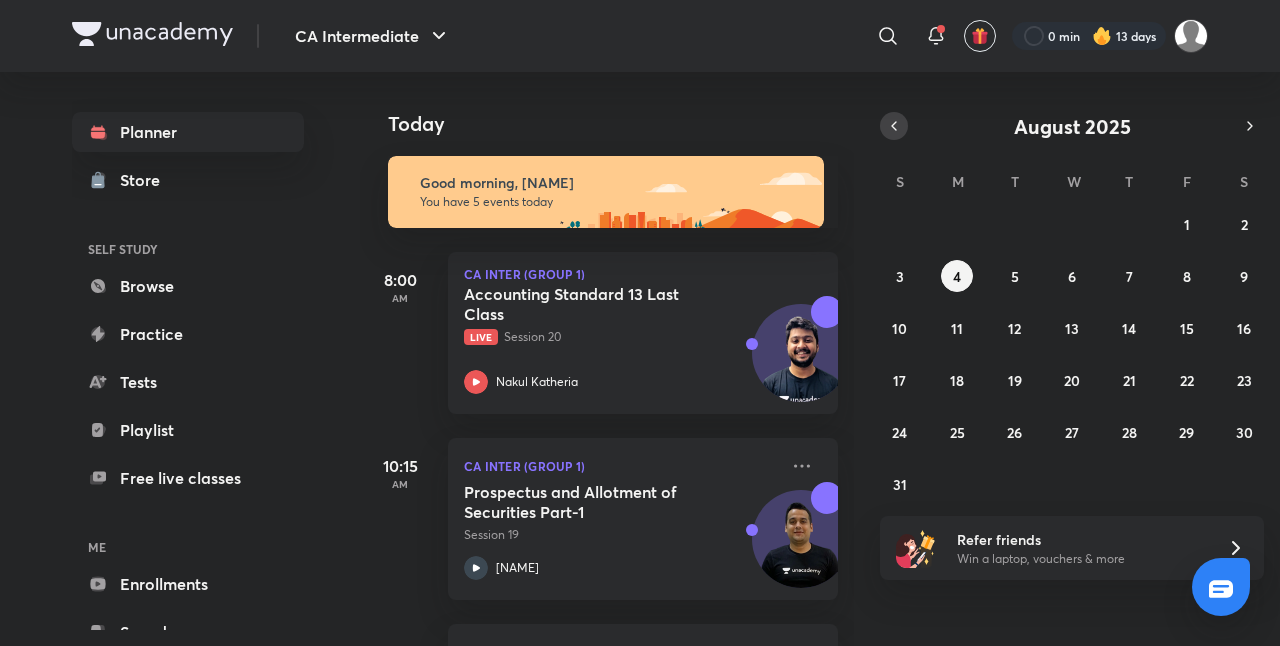 click 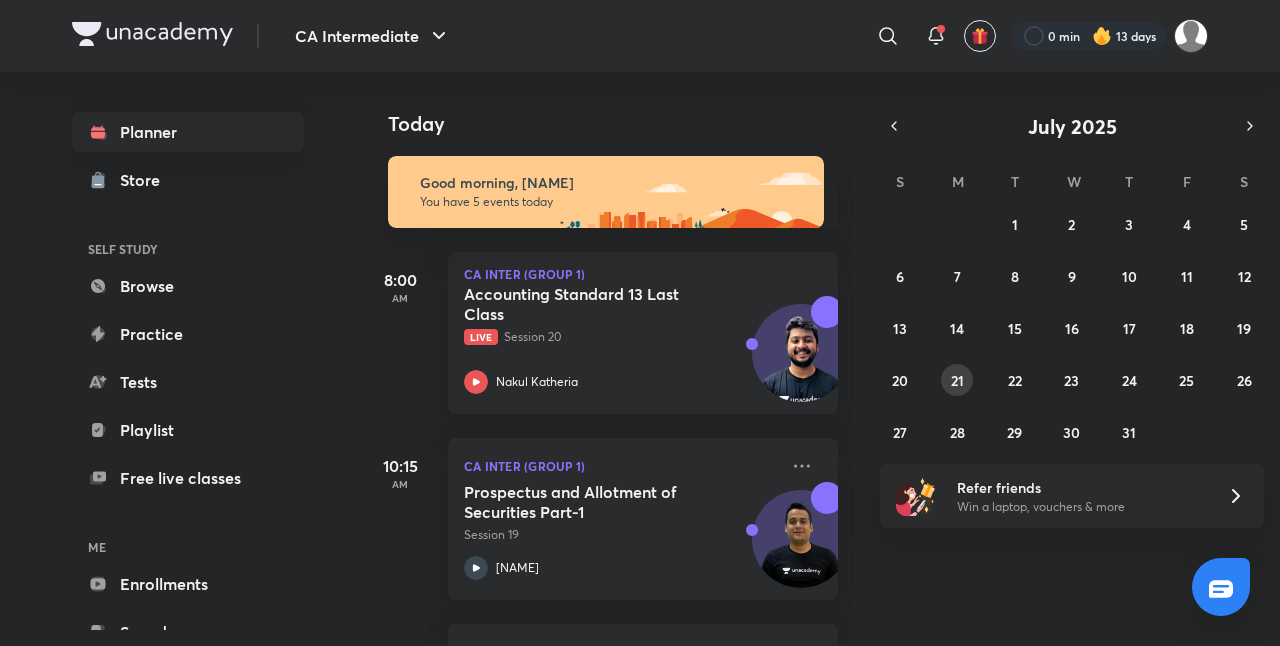 click on "21" at bounding box center [957, 380] 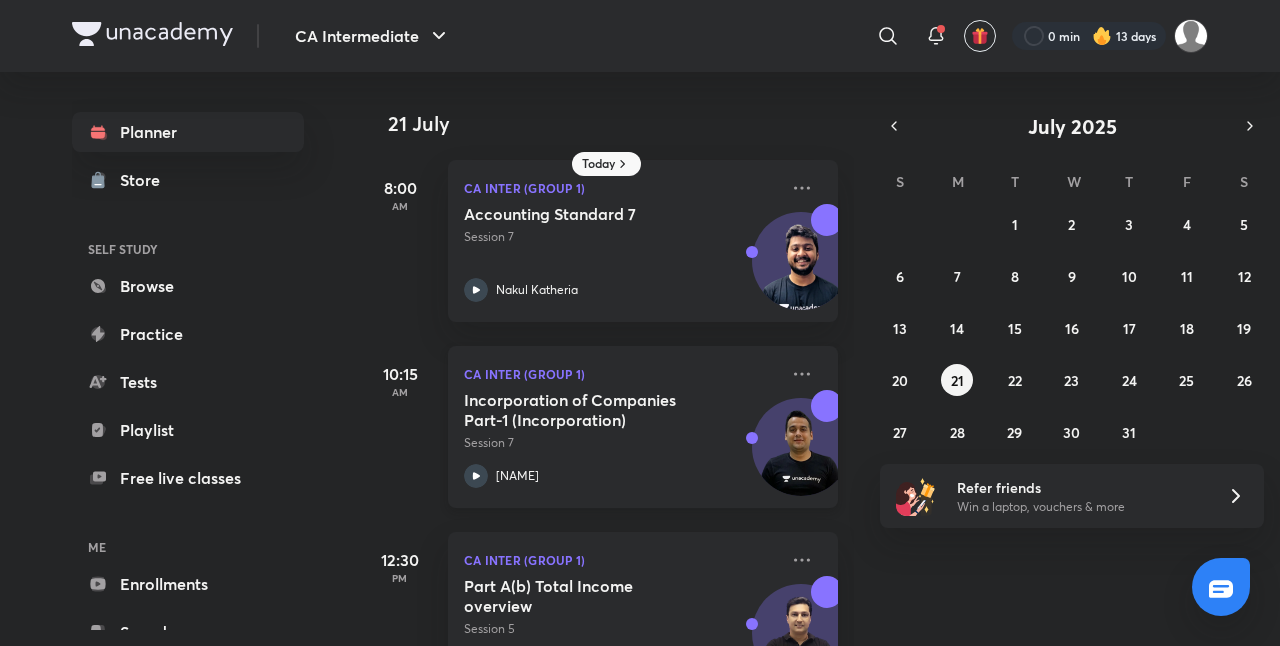 click on "CA Inter (Group 1)" at bounding box center [621, 374] 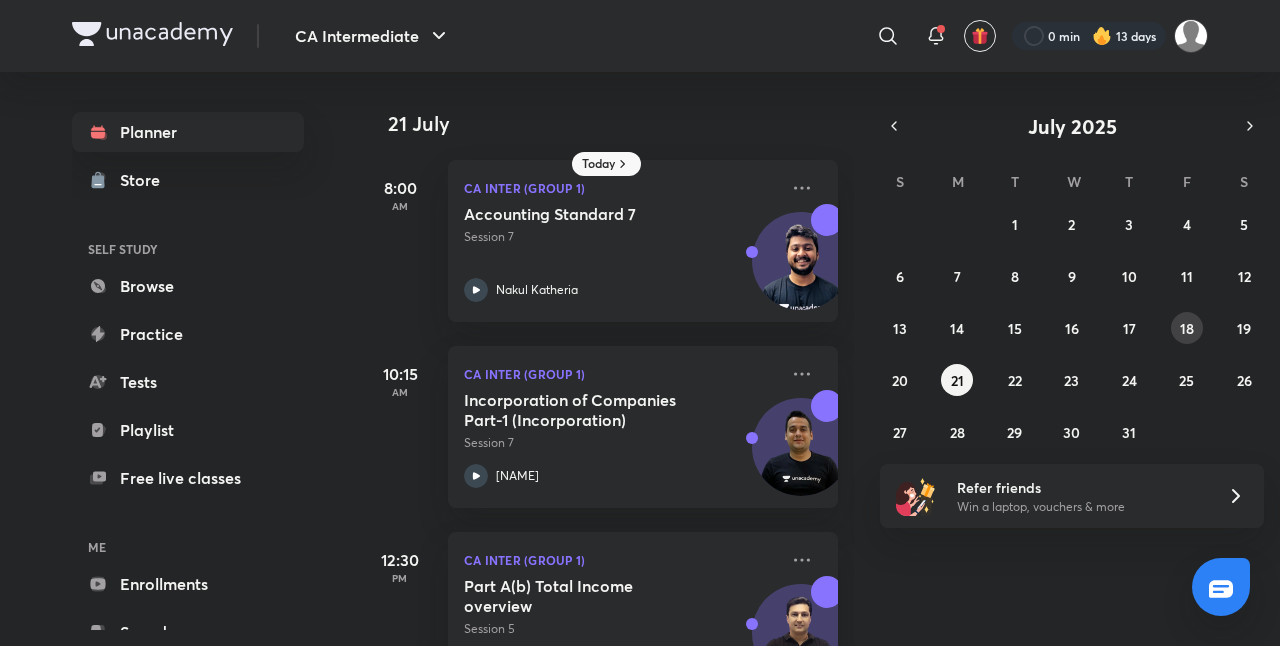 click on "18" at bounding box center (1187, 328) 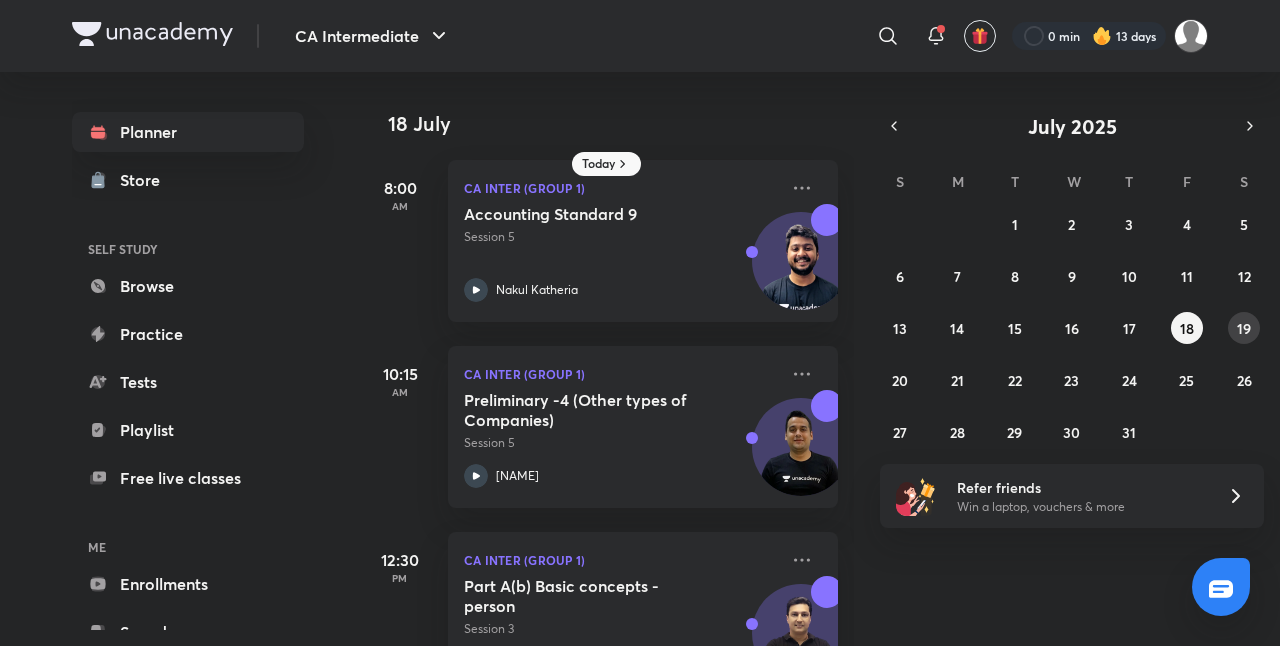 click on "19" at bounding box center (1244, 328) 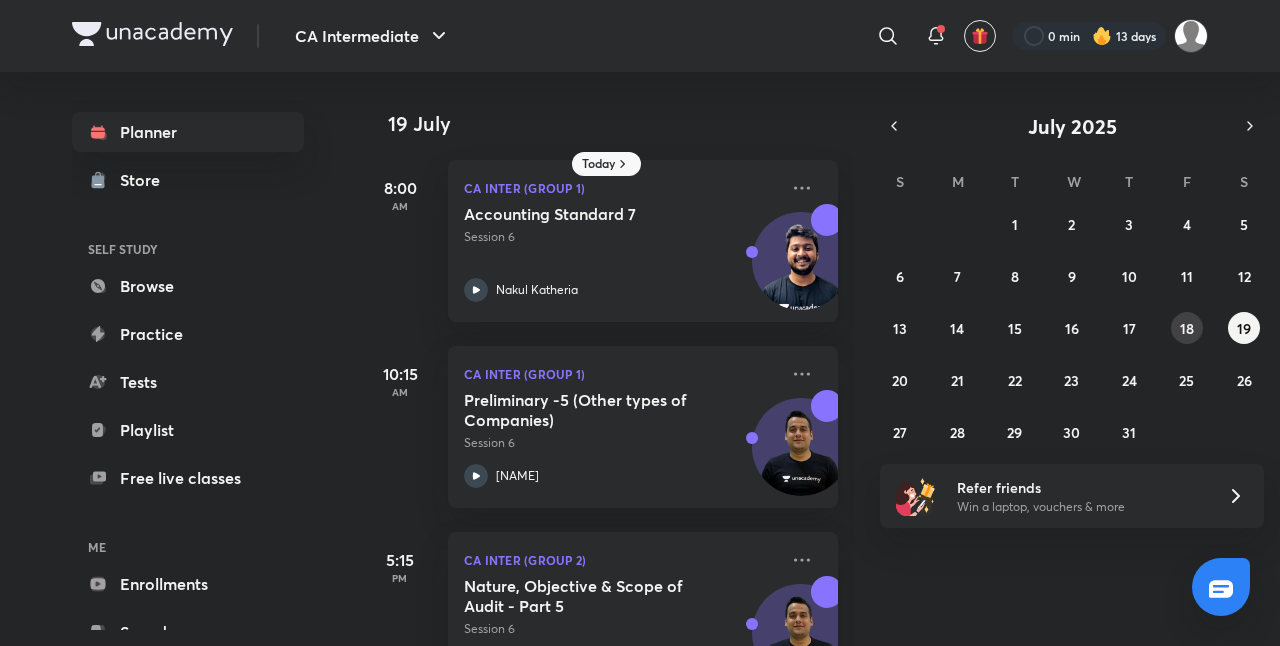 click on "18" at bounding box center [1187, 328] 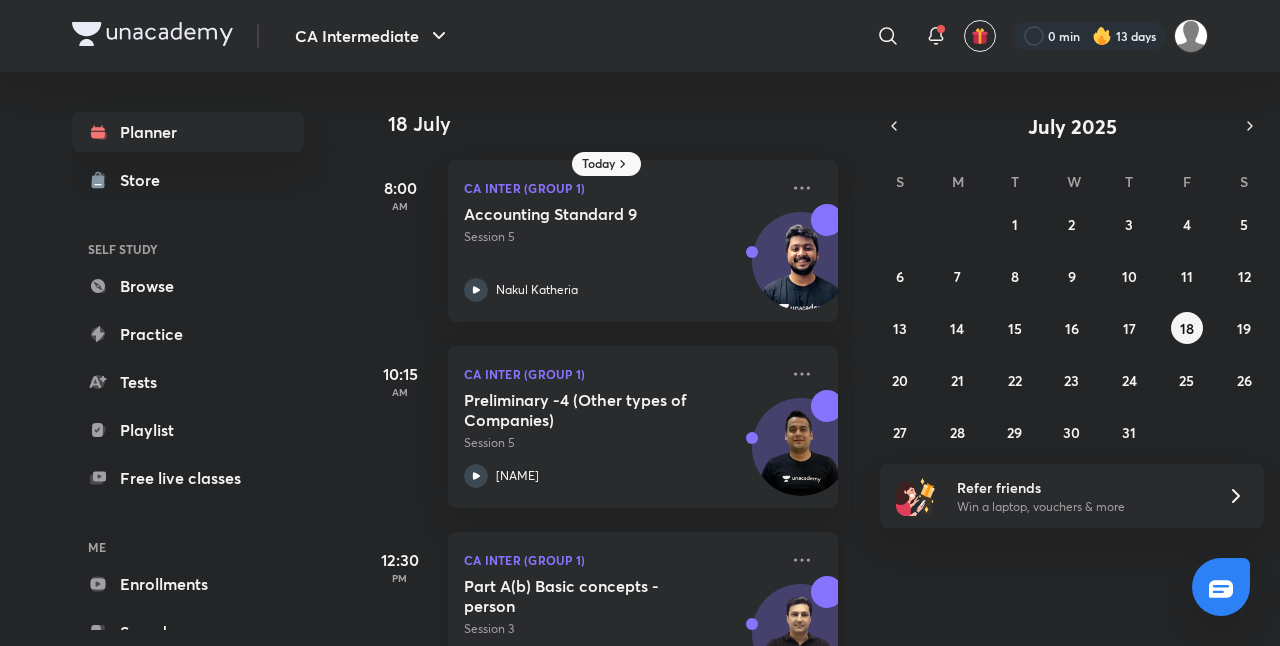 click on "Part A(b) Basic concepts - person" at bounding box center (588, 596) 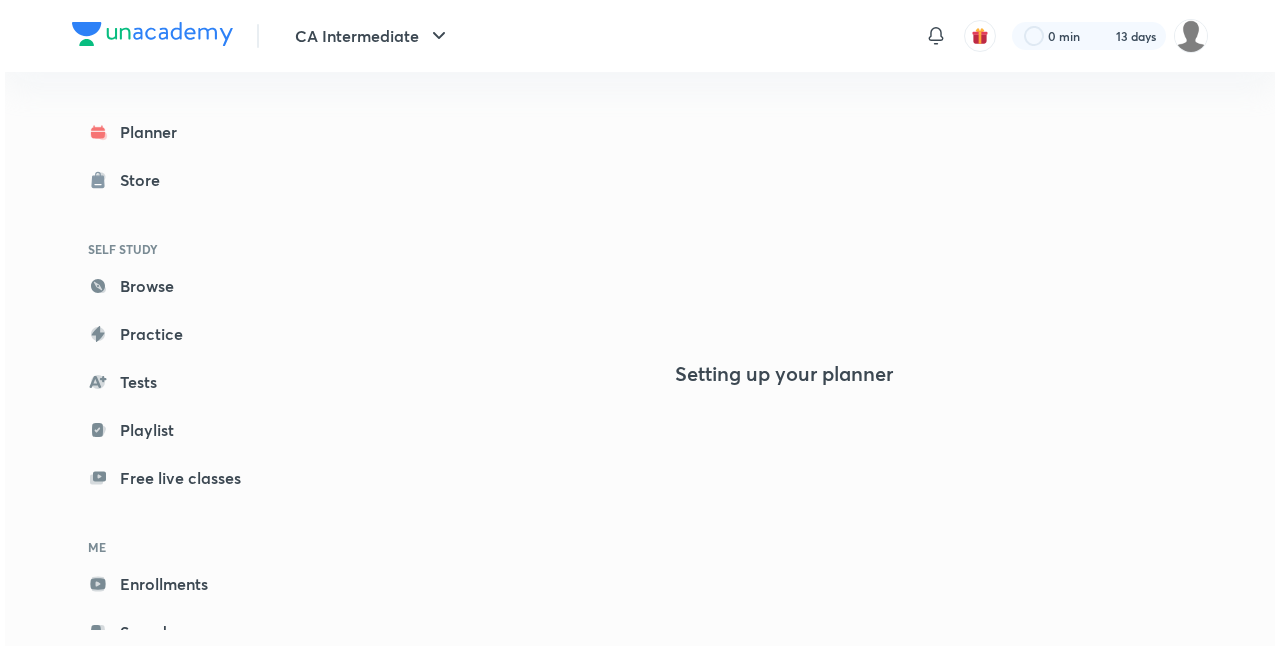scroll, scrollTop: 0, scrollLeft: 0, axis: both 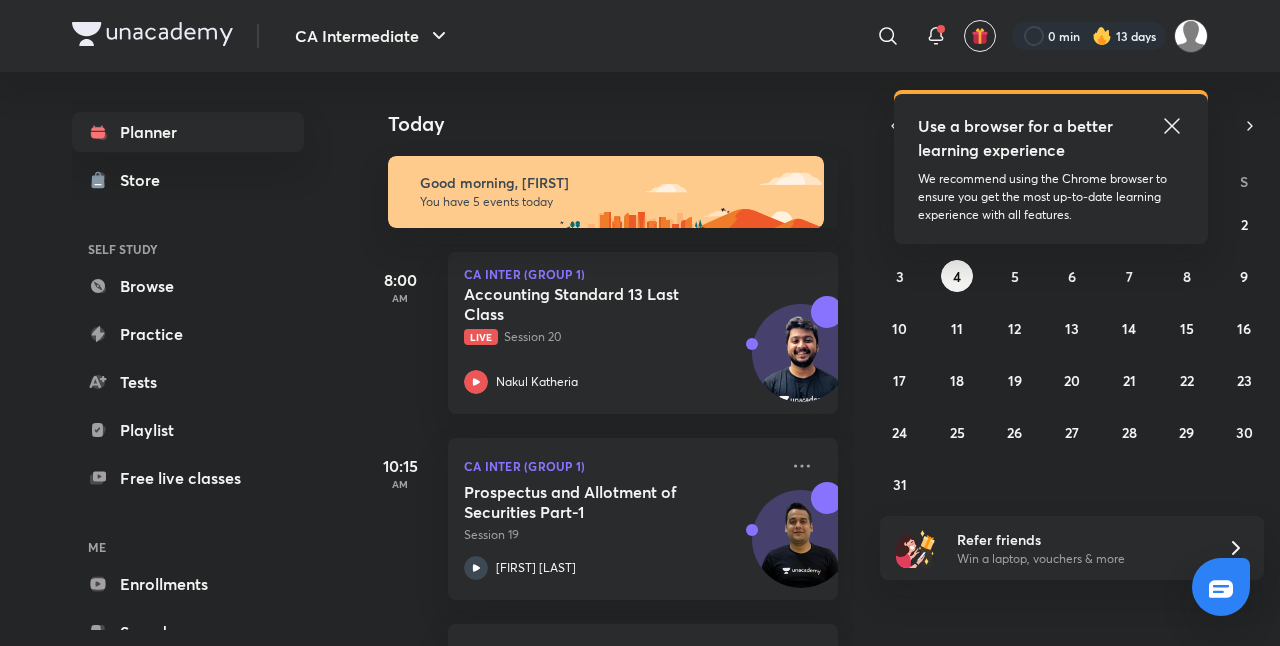click 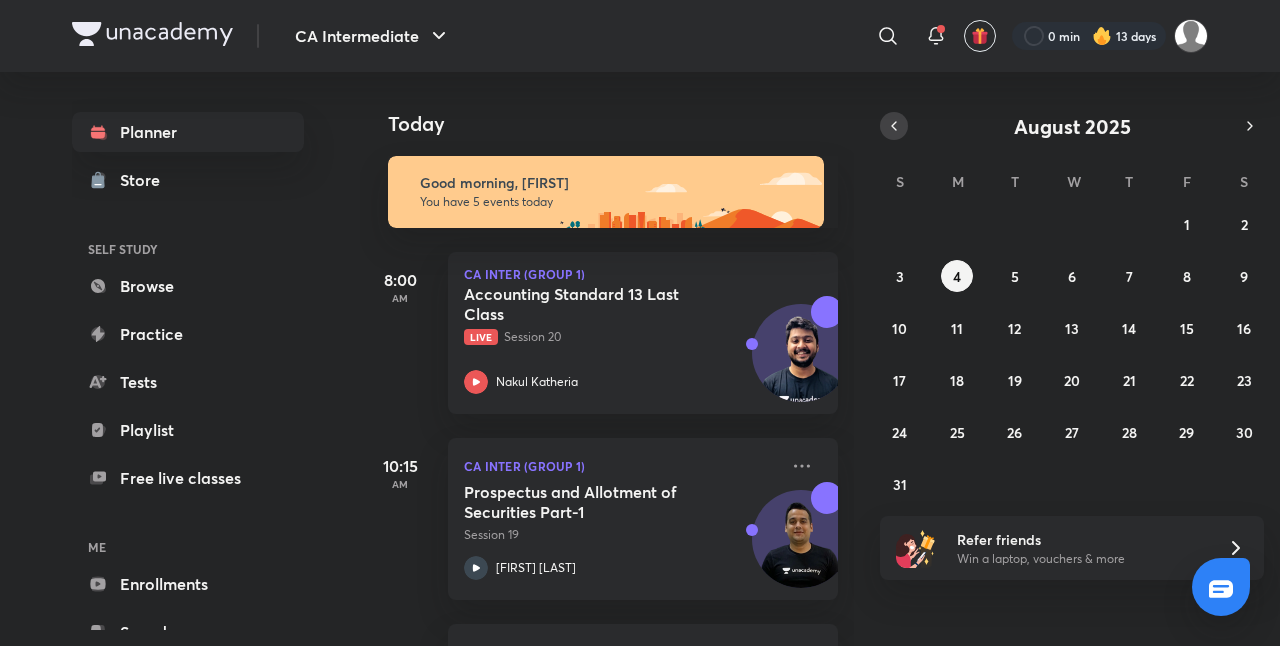click 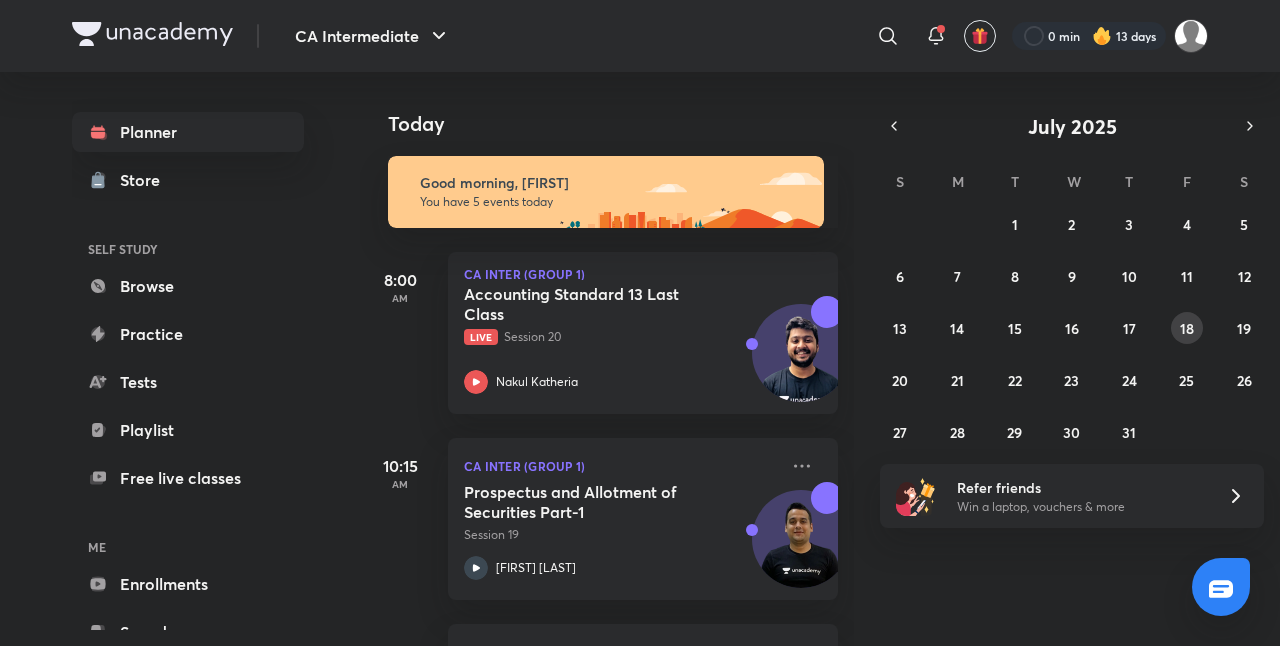 click on "18" at bounding box center (1187, 328) 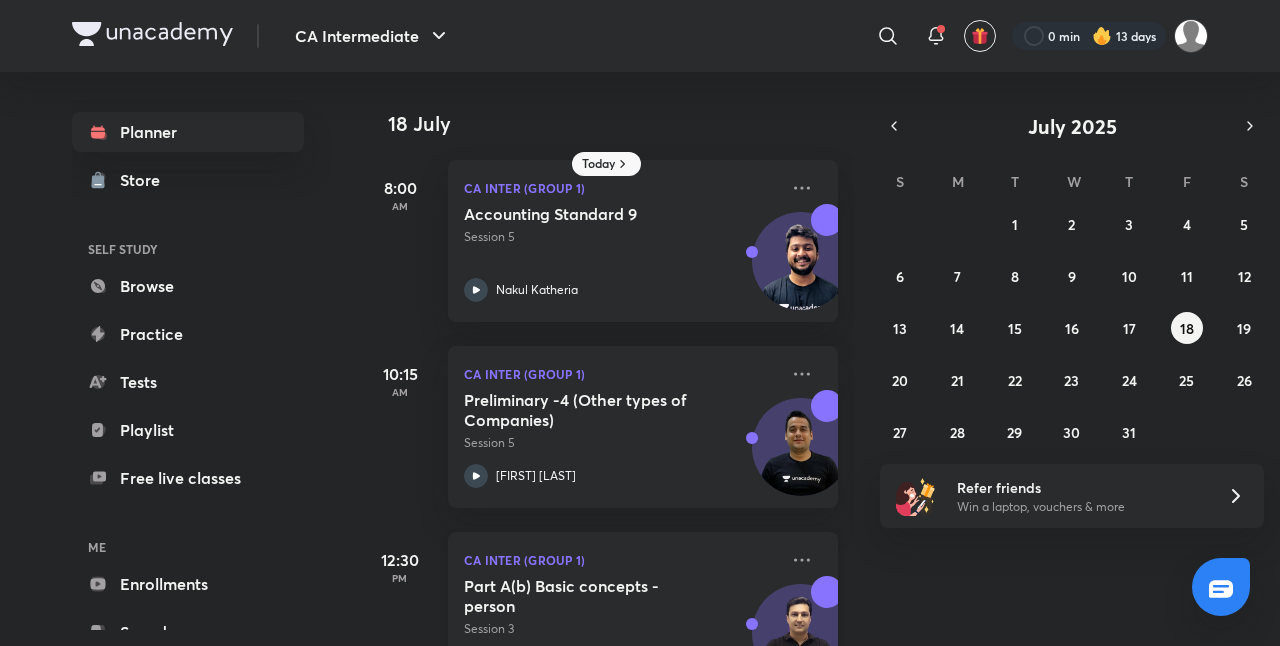click on "Part A(b) Basic concepts - person" at bounding box center (588, 596) 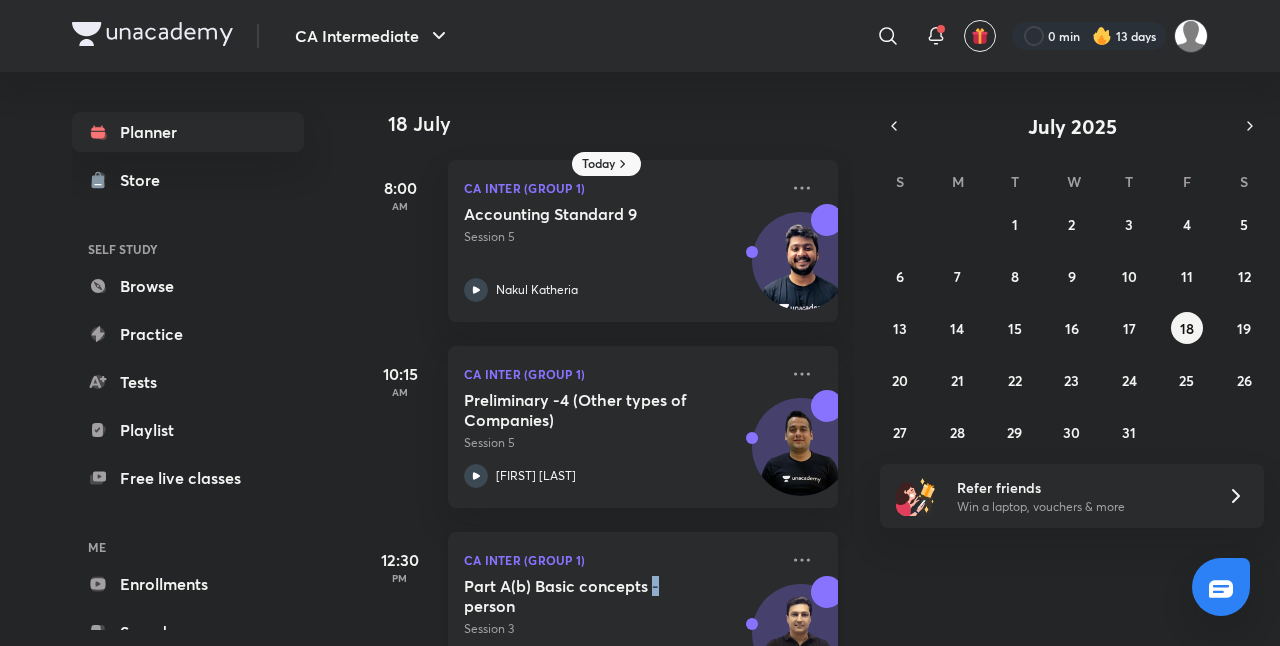click on "Part A(b) Basic concepts - person" at bounding box center (588, 596) 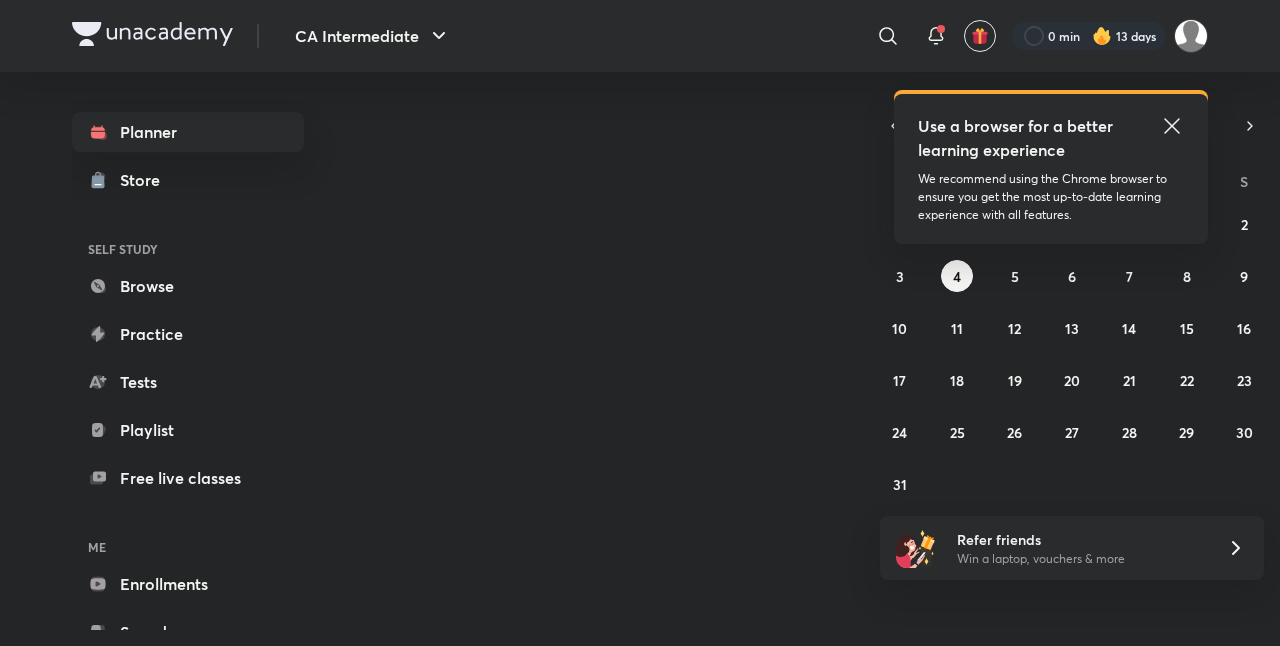 scroll, scrollTop: 0, scrollLeft: 0, axis: both 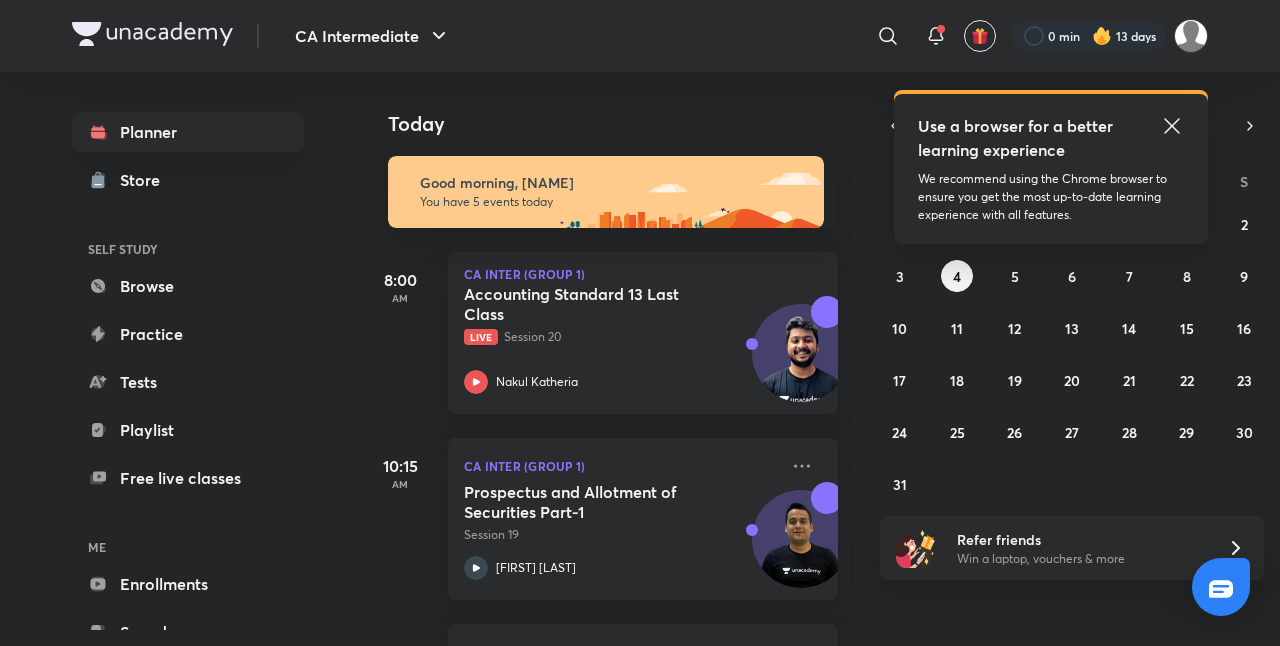 click 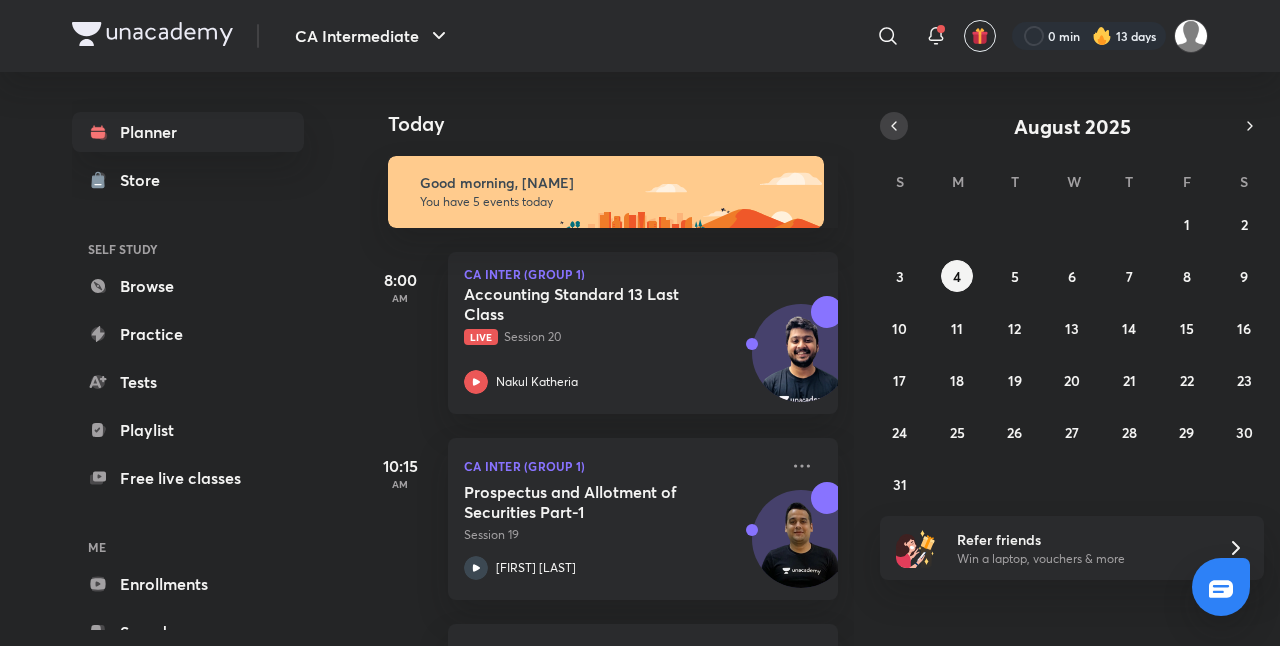click 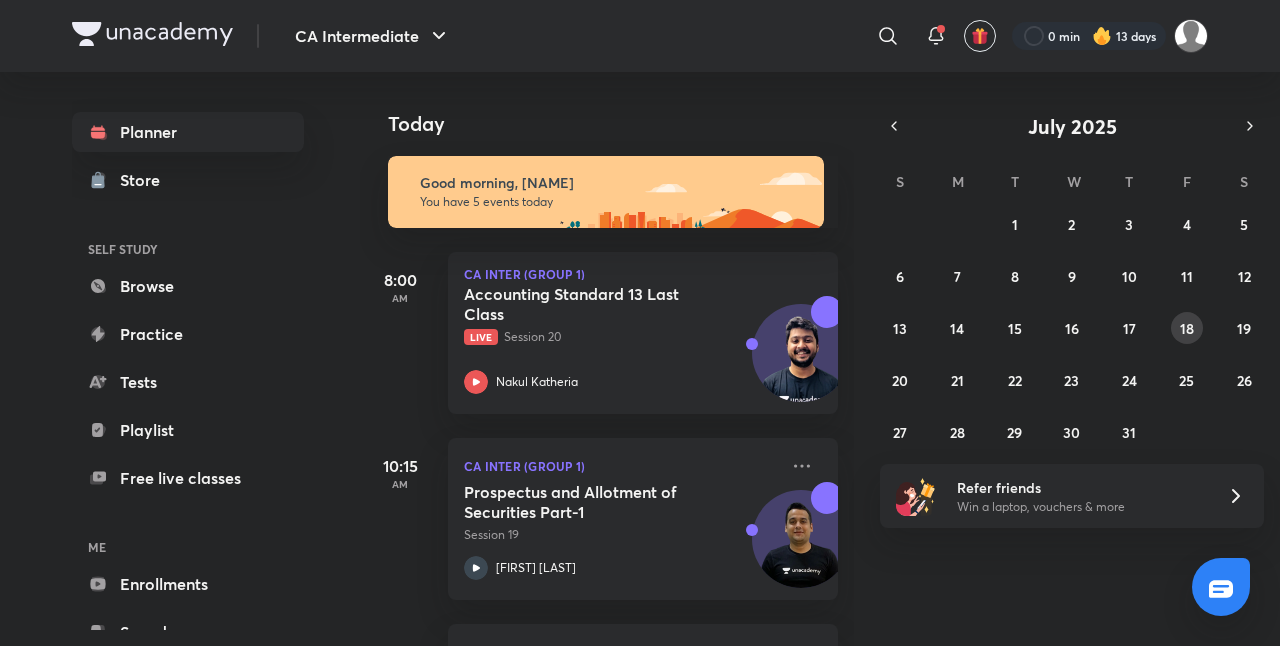 click on "18" at bounding box center [1187, 328] 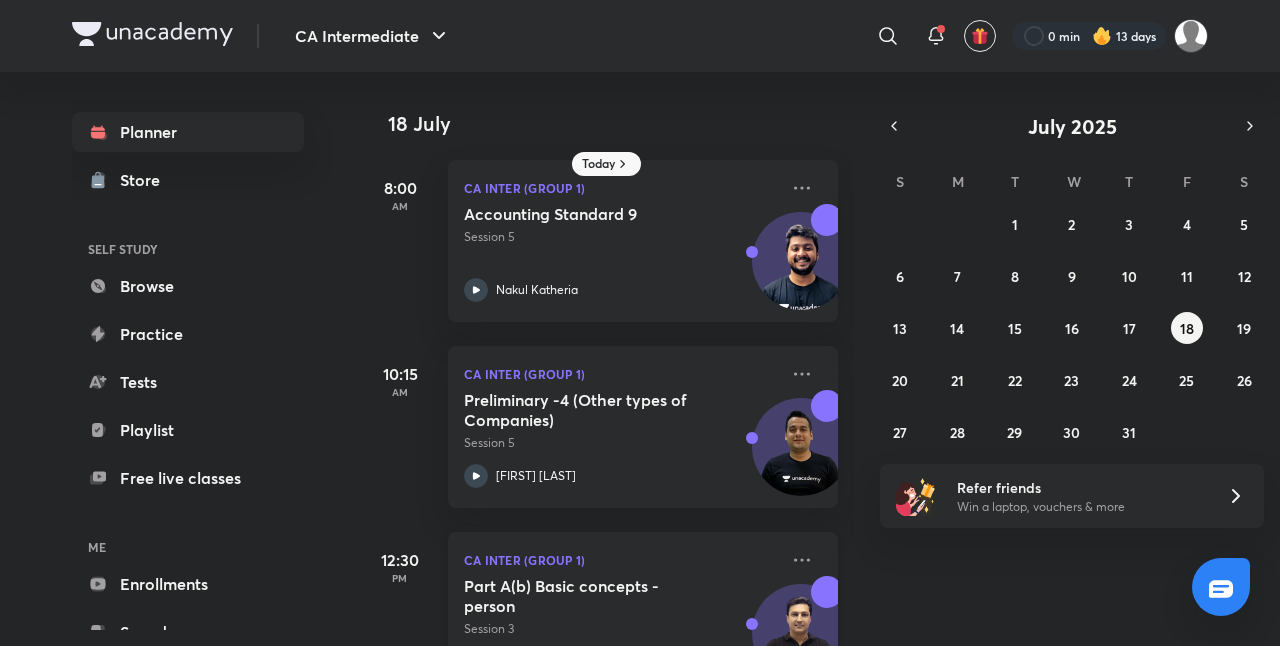 scroll, scrollTop: 265, scrollLeft: 0, axis: vertical 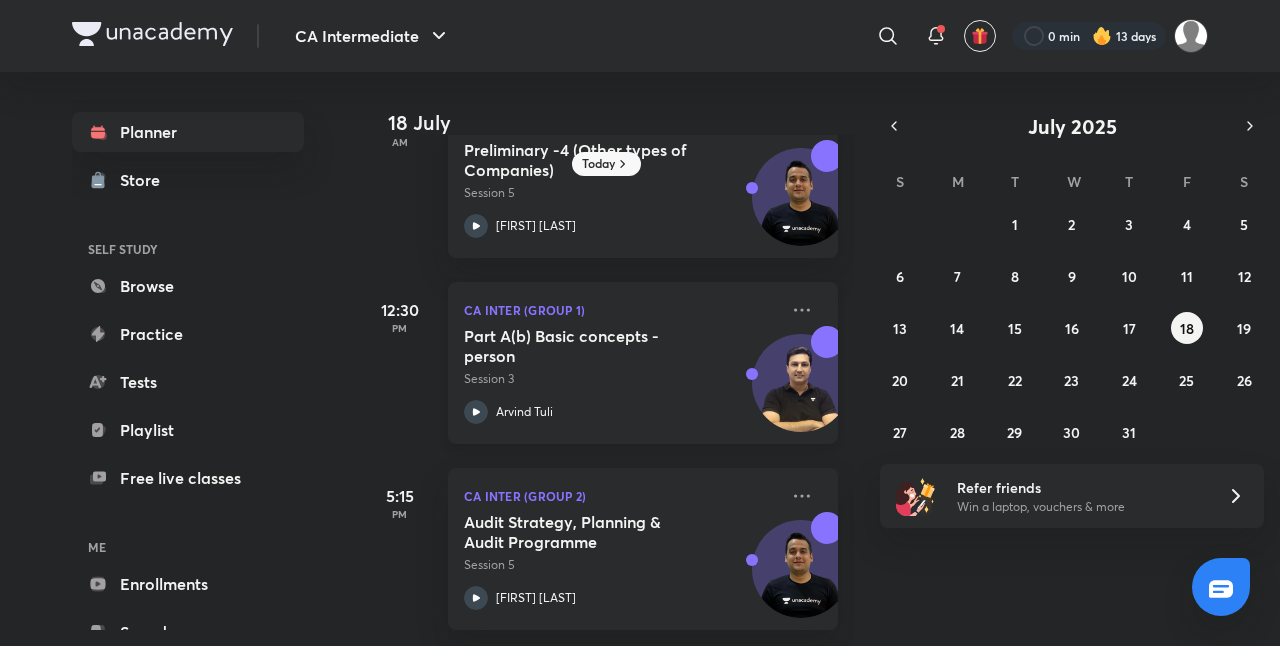 drag, startPoint x: 649, startPoint y: 308, endPoint x: 594, endPoint y: 338, distance: 62.649822 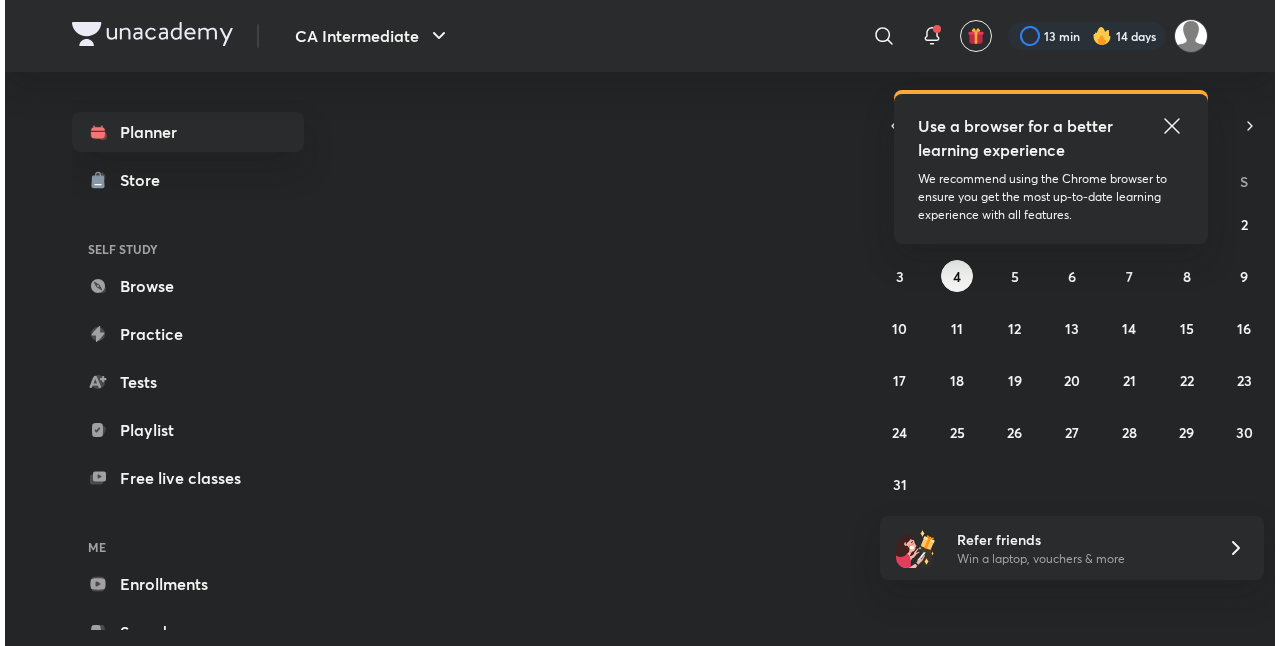 scroll, scrollTop: 0, scrollLeft: 0, axis: both 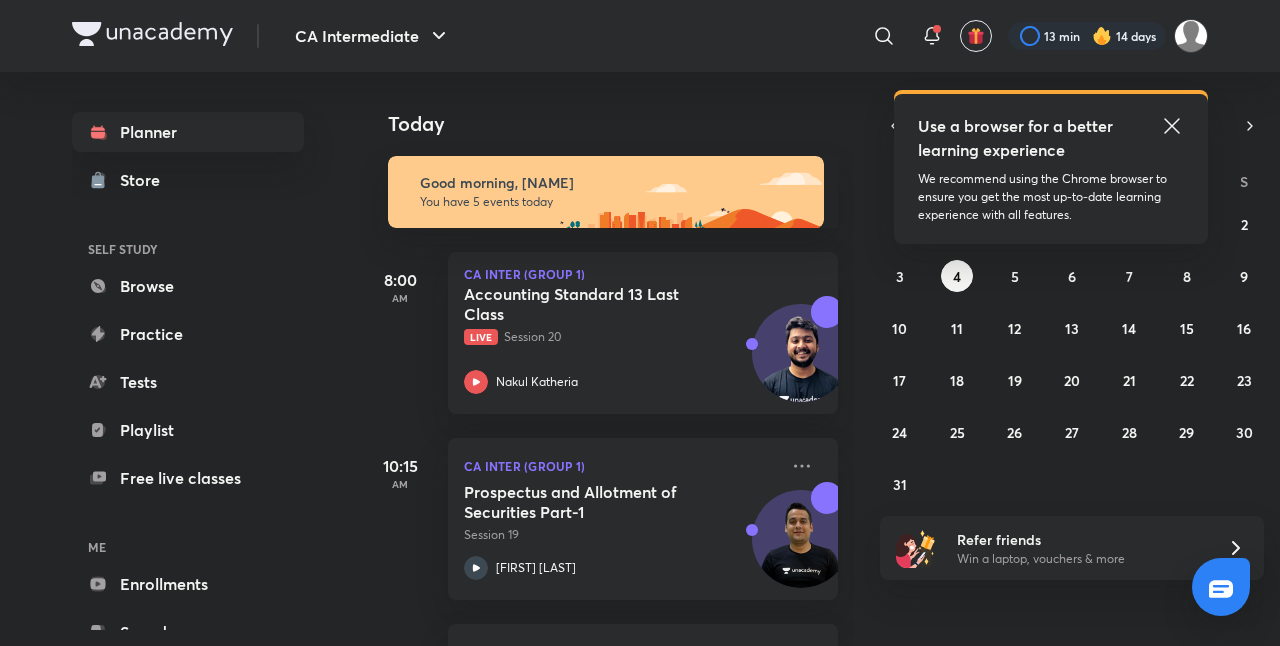 click 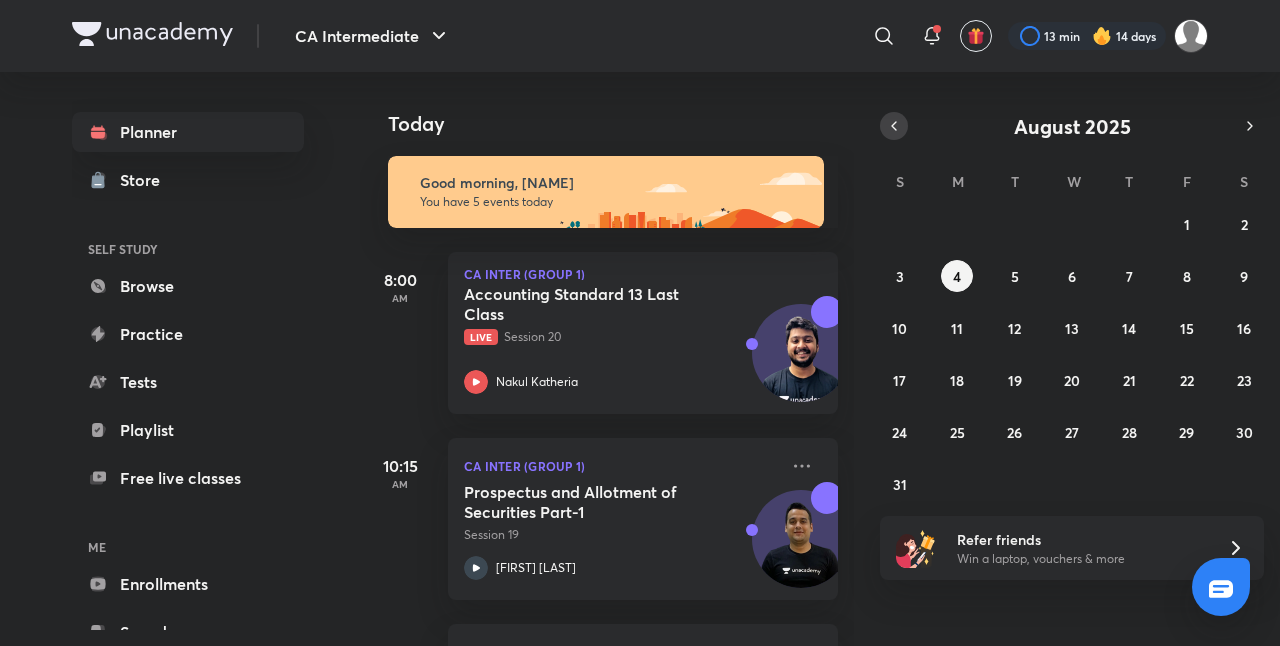 click 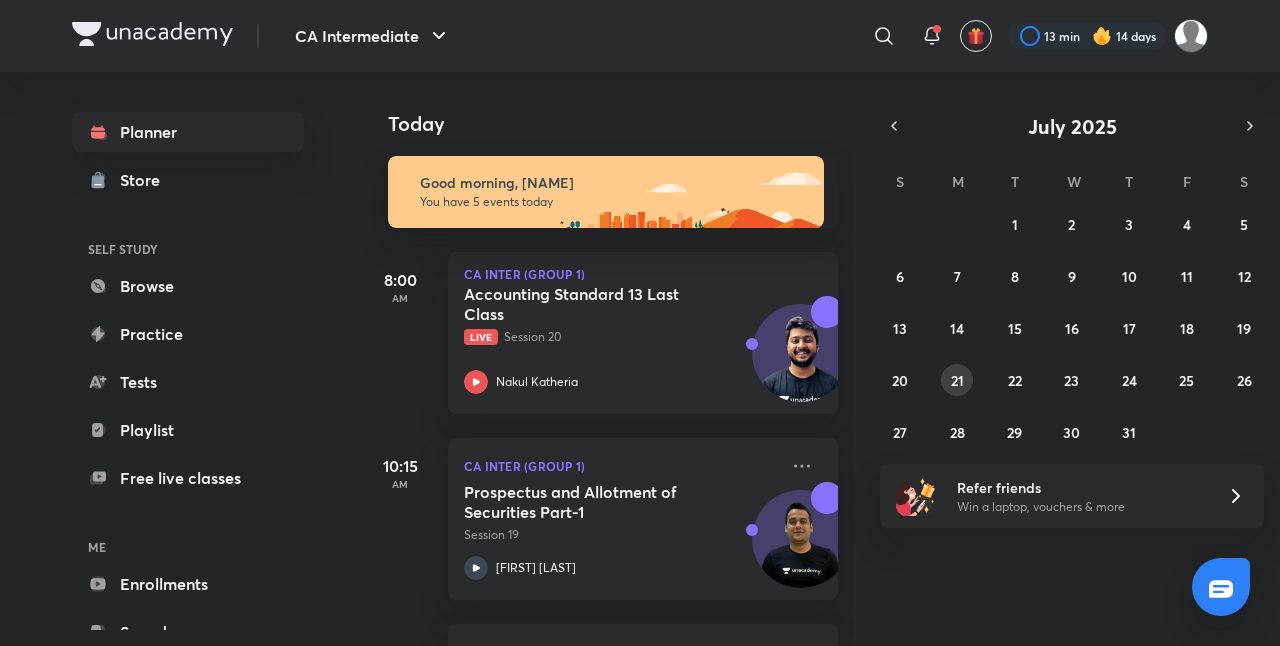 click on "21" at bounding box center (957, 380) 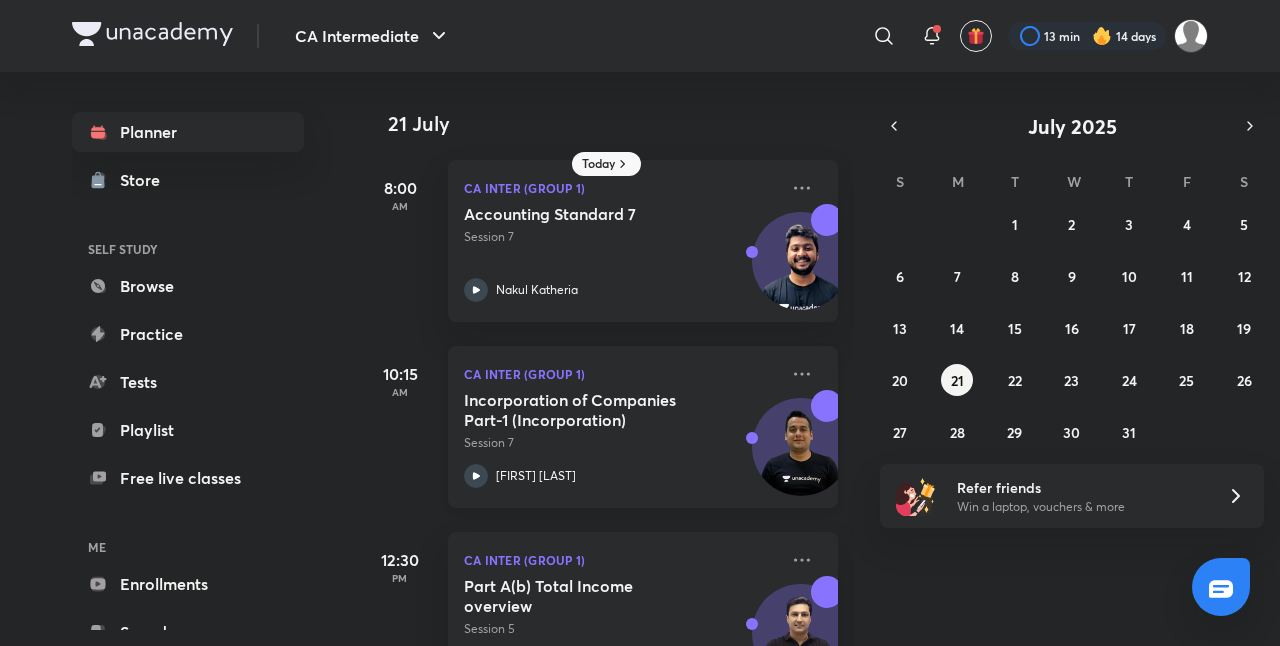 click on "Incorporation of Companies Part-1 (Incorporation)" at bounding box center (588, 410) 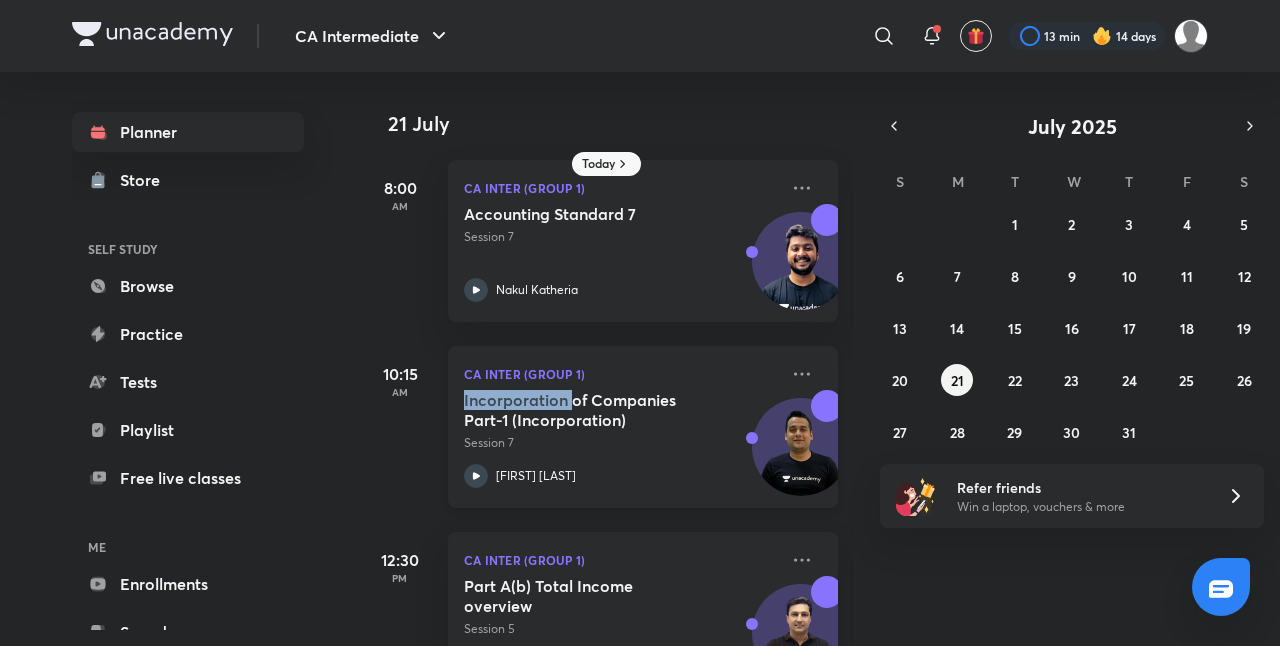 click on "Incorporation of Companies Part-1 (Incorporation)" at bounding box center (588, 410) 